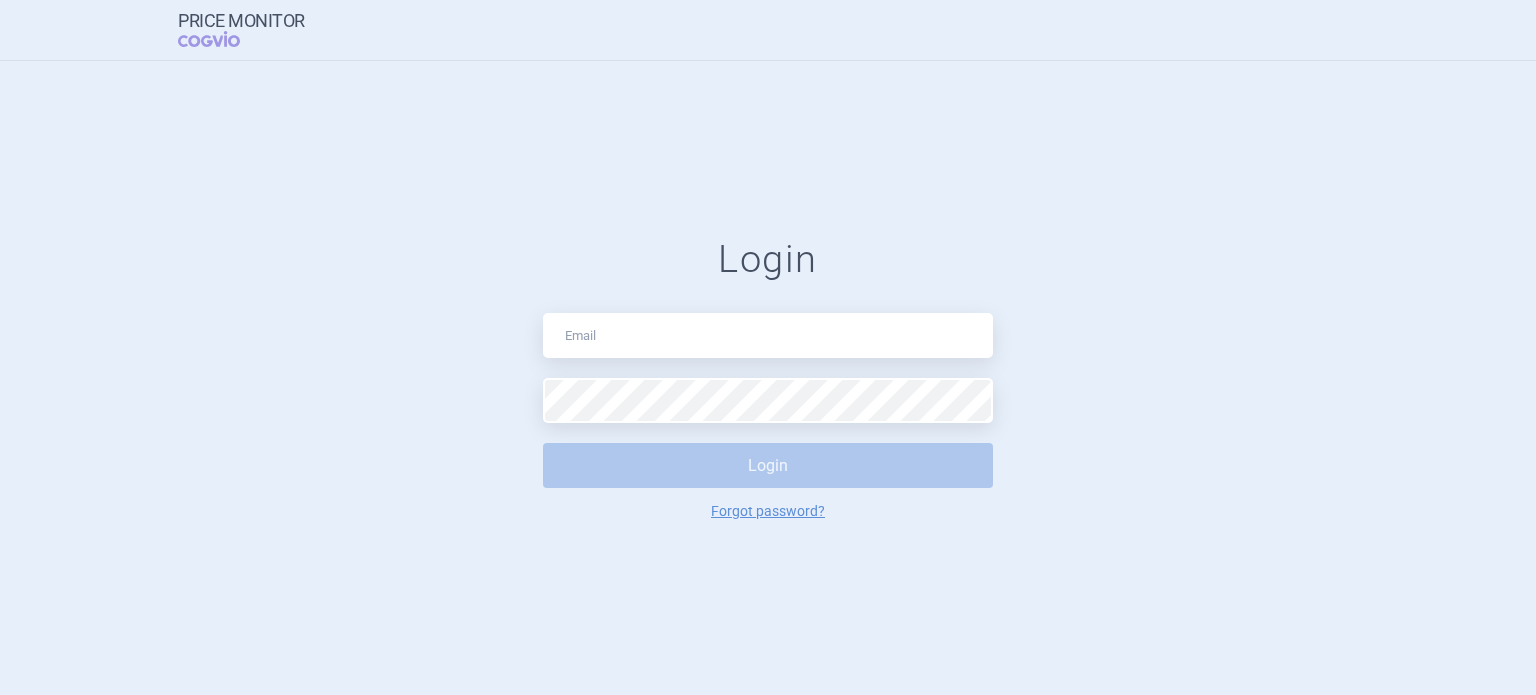 scroll, scrollTop: 0, scrollLeft: 0, axis: both 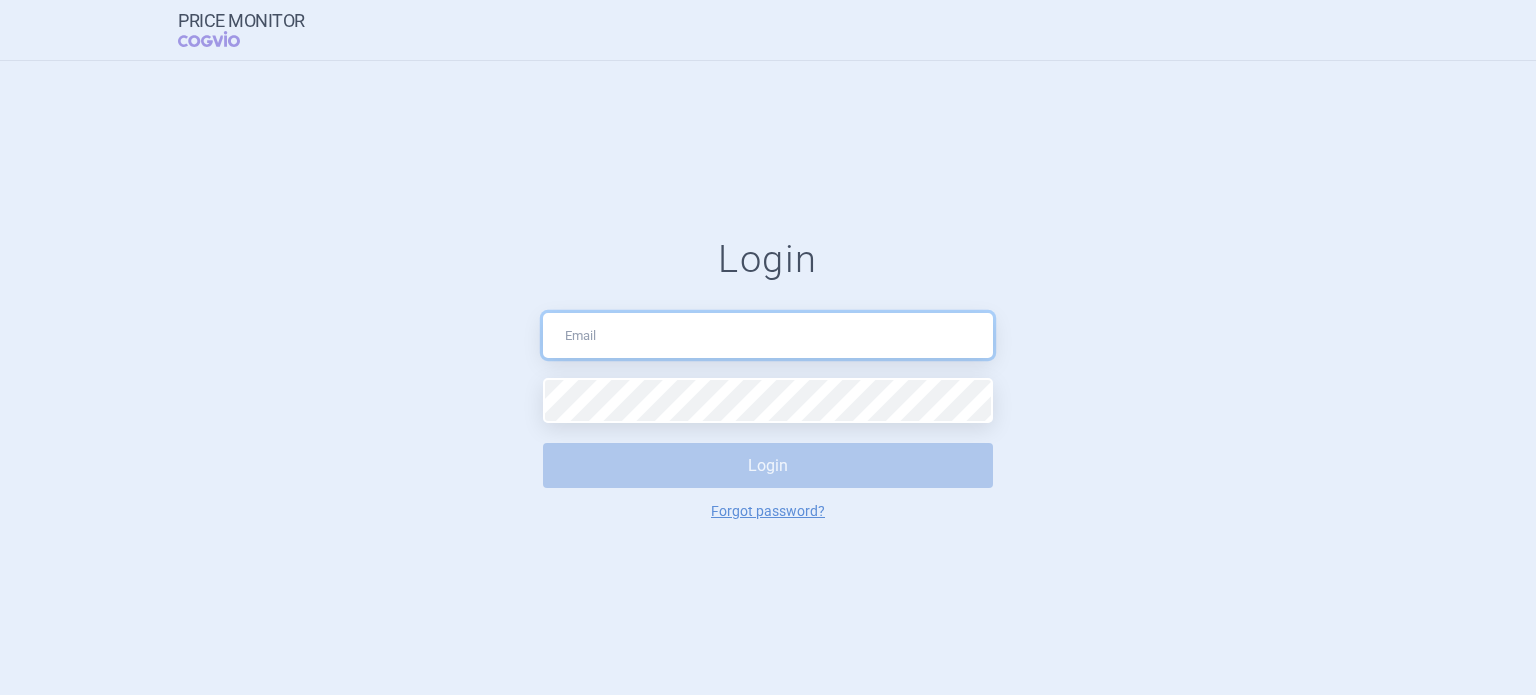 type on "[EMAIL]" 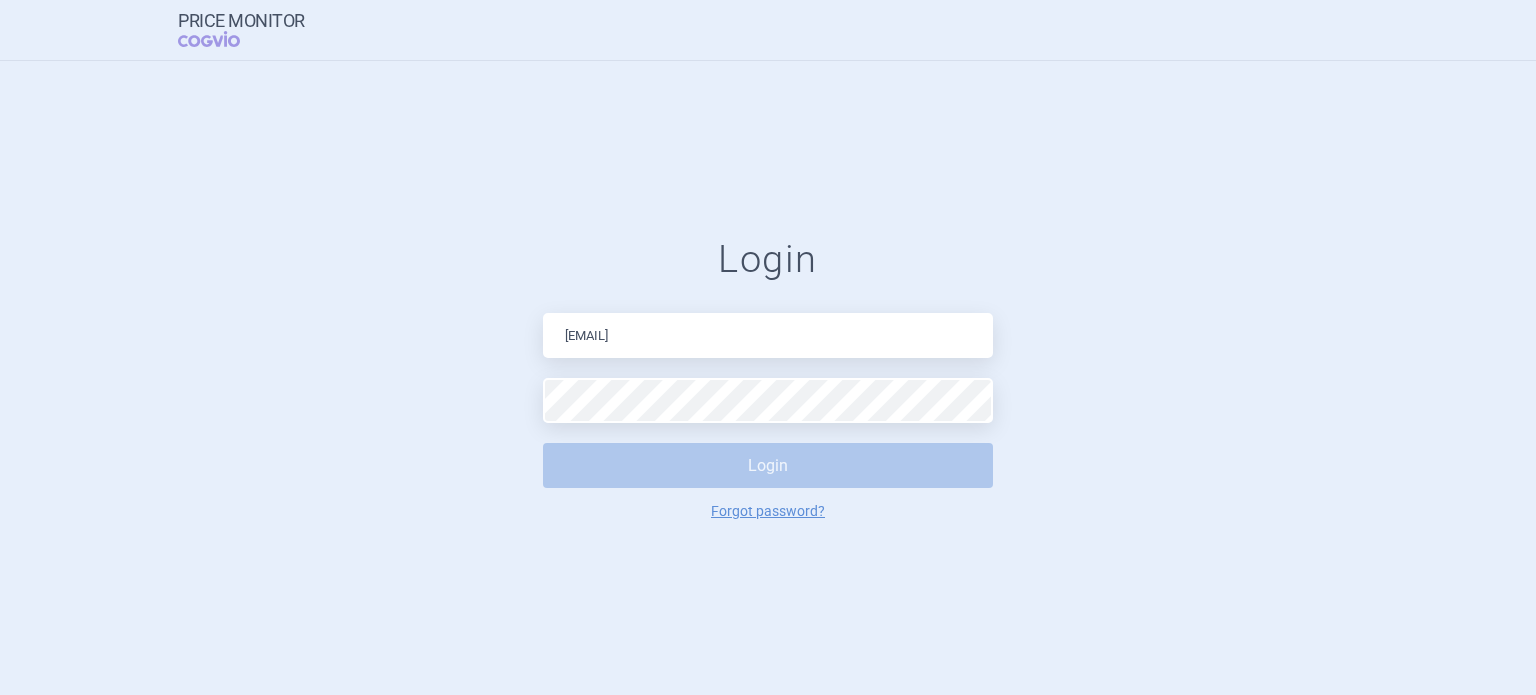 click on "Login" at bounding box center (768, 465) 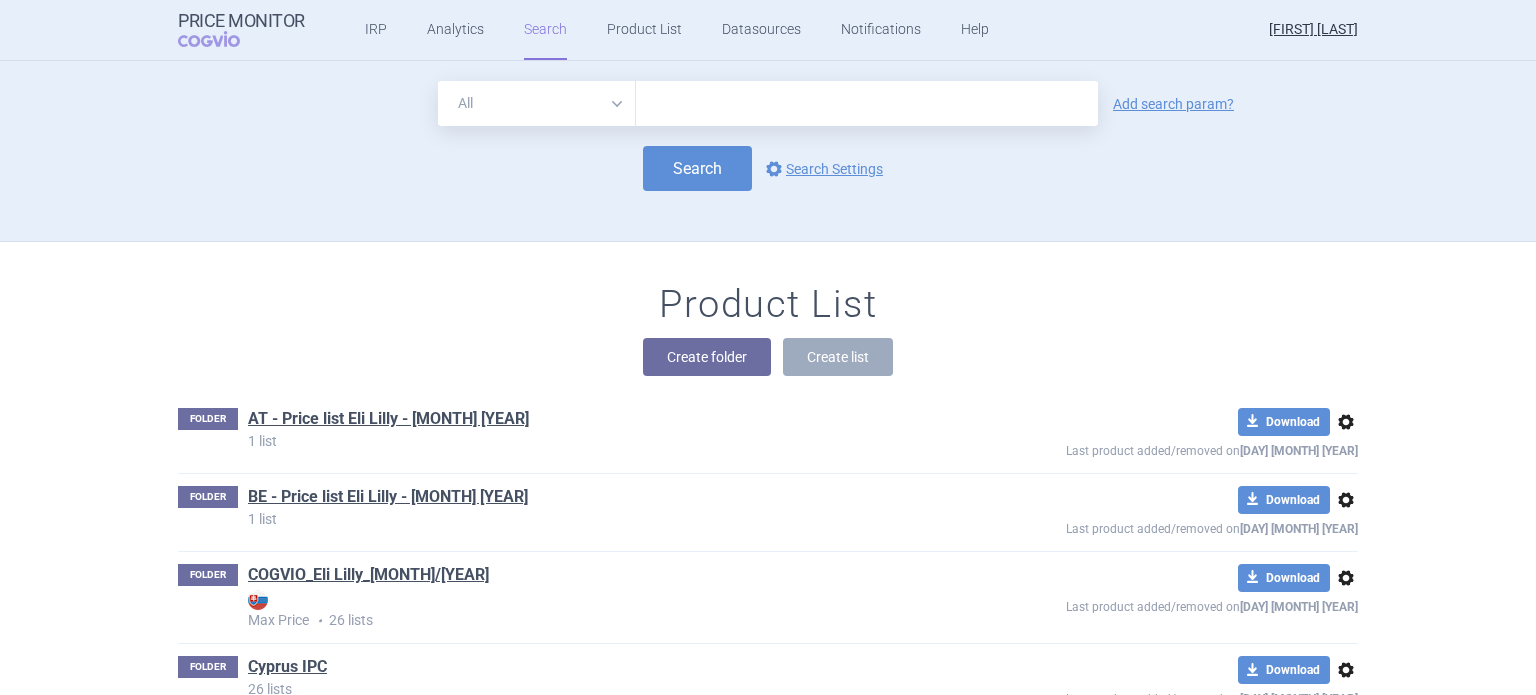 click on "All Brand Name ATC Company Active Substance Country Newer than" at bounding box center (537, 103) 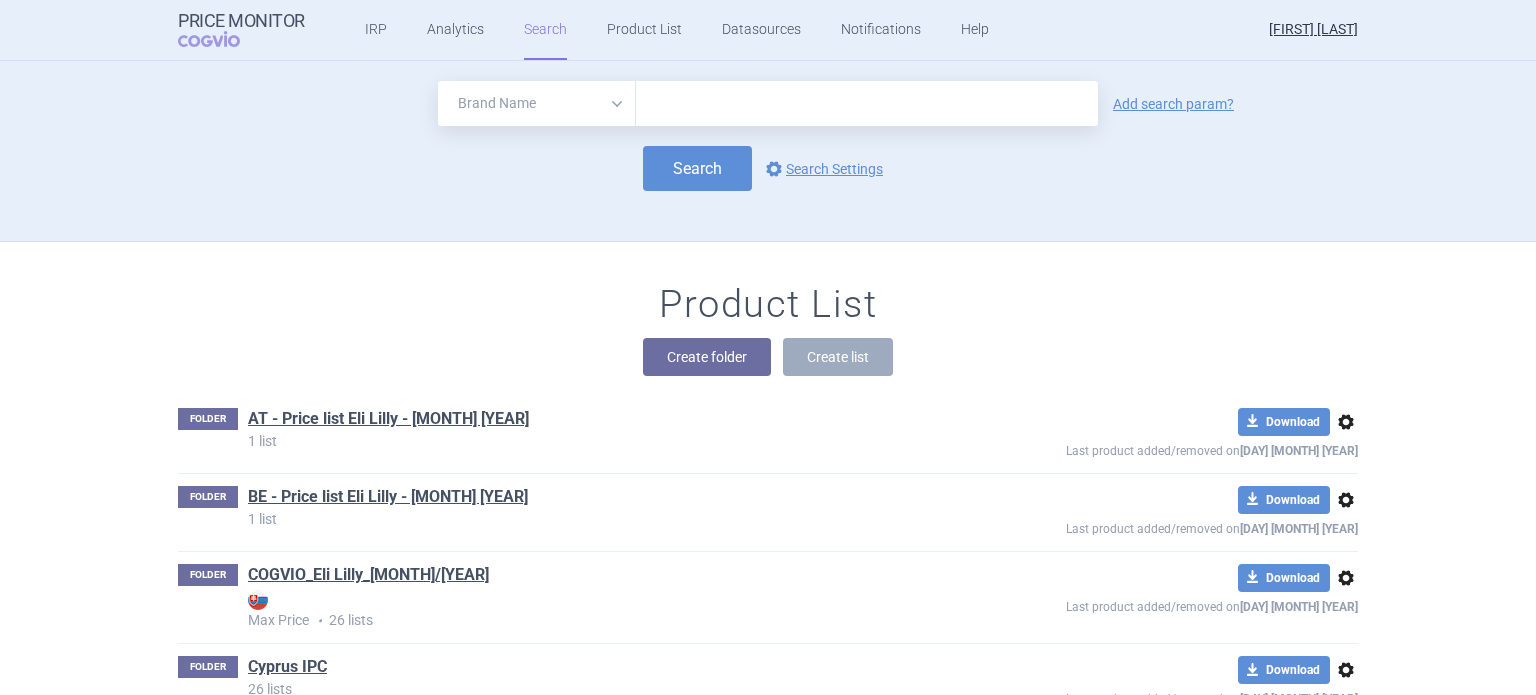 click on "All Brand Name ATC Company Active Substance Country Newer than" at bounding box center [537, 103] 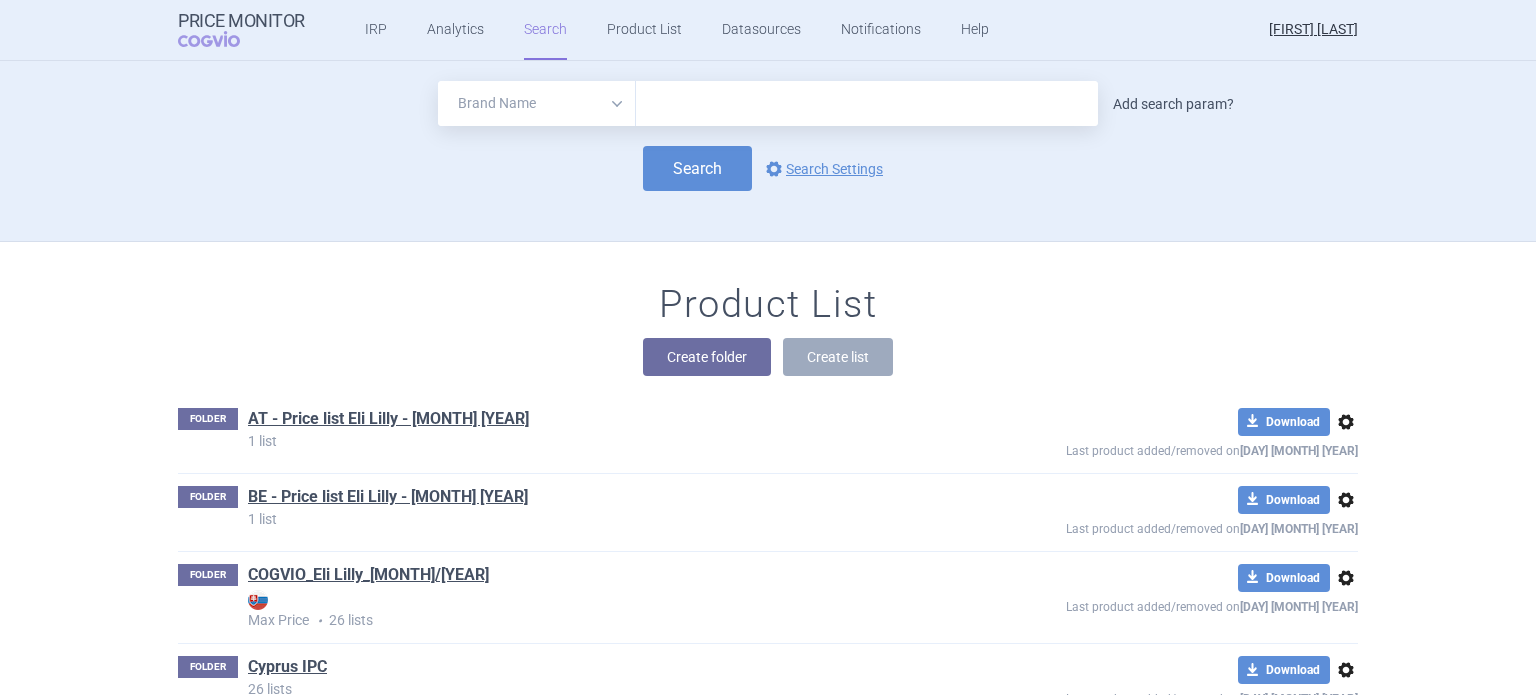 click on "Add search param?" at bounding box center (1173, 104) 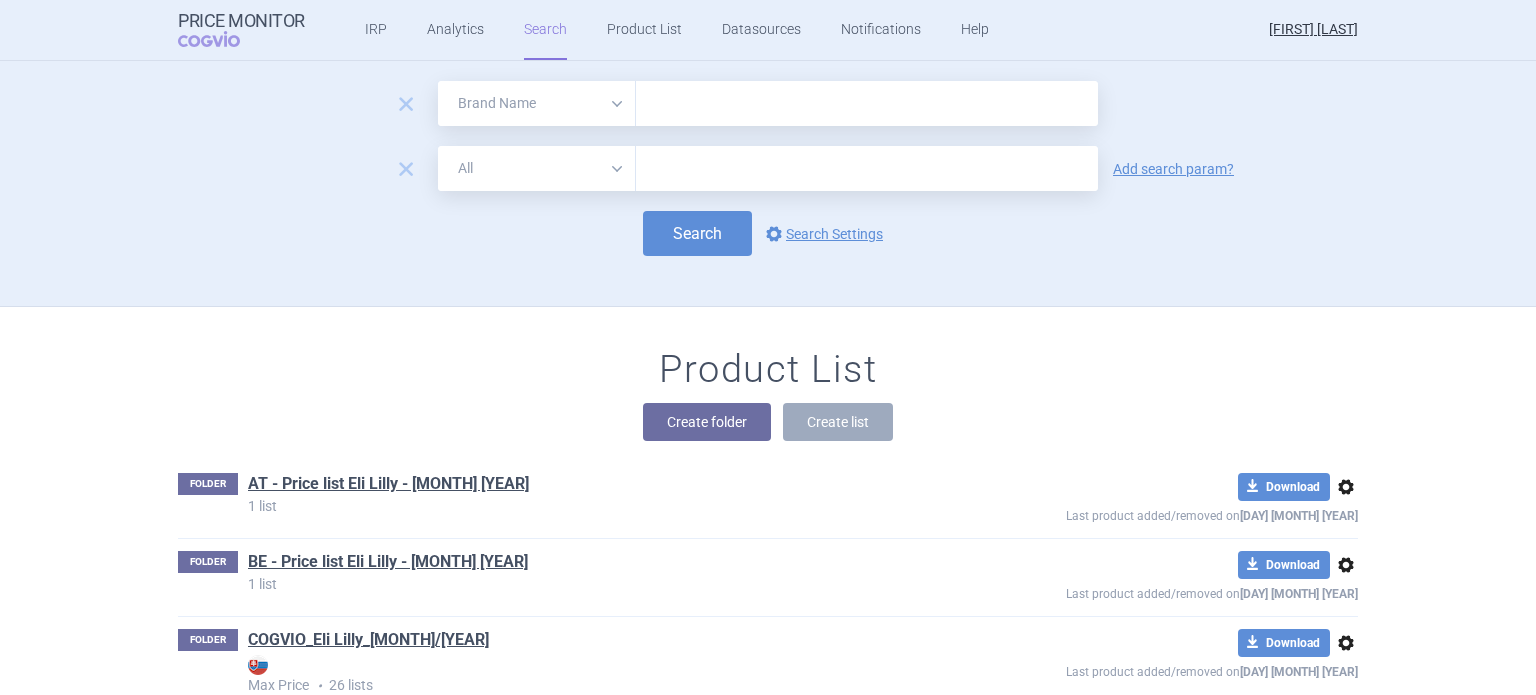 click on "All Brand Name ATC Company Active Substance Country Newer than" at bounding box center [537, 103] 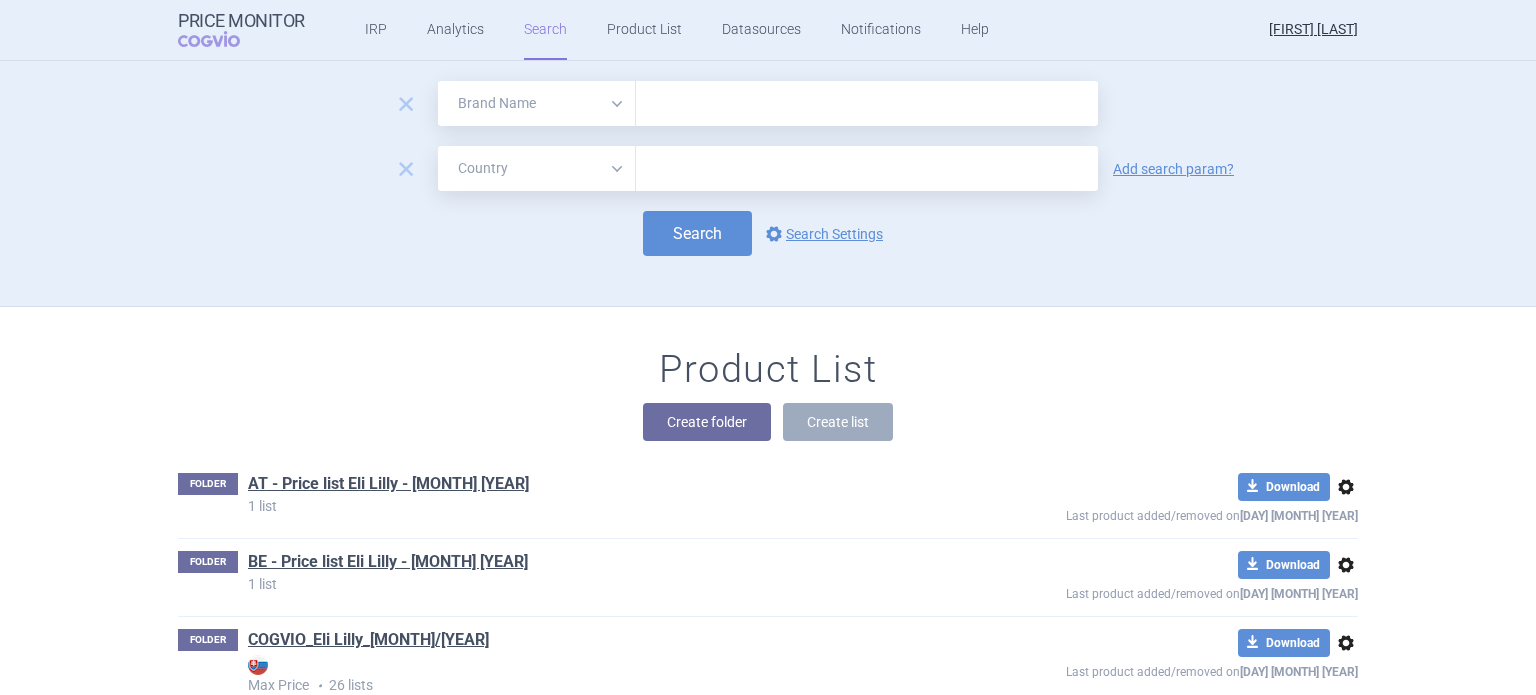 click on "All Brand Name ATC Company Active Substance Country Newer than" at bounding box center (537, 103) 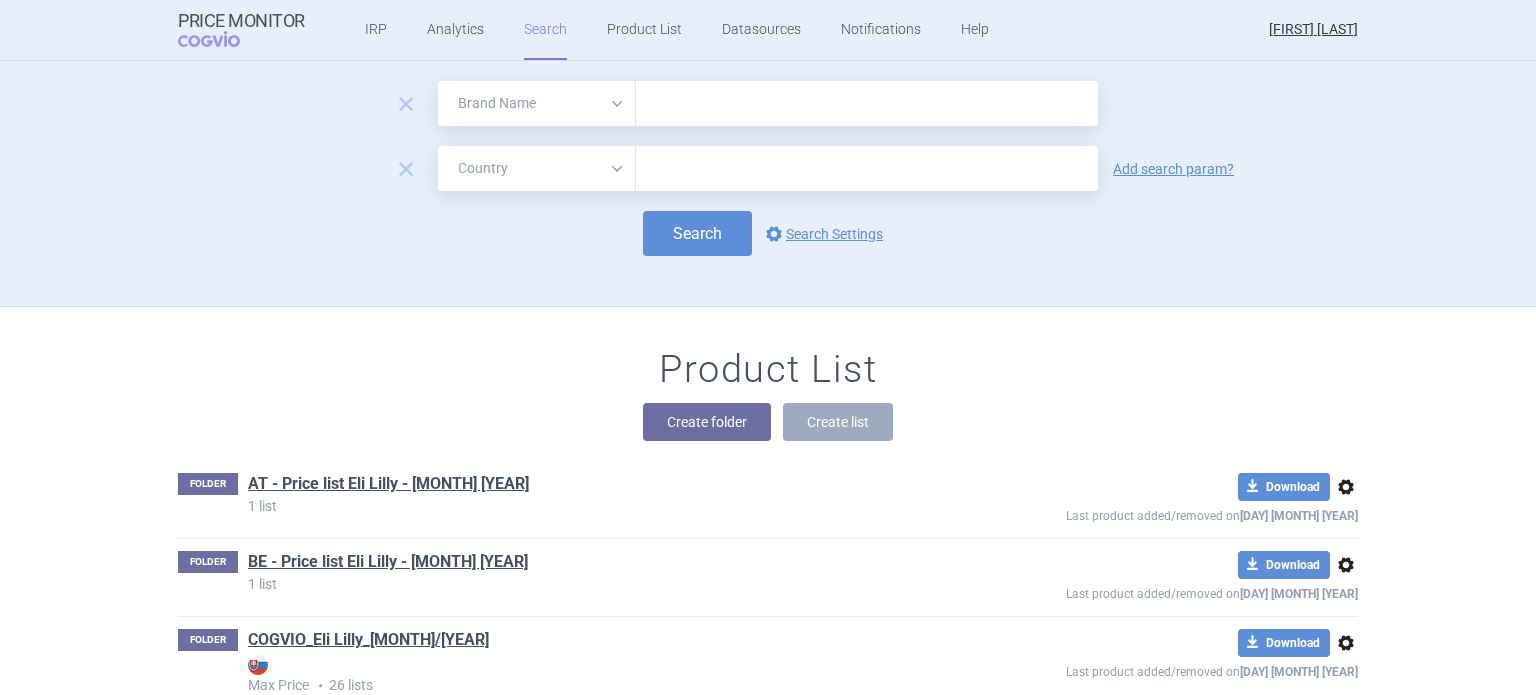 click at bounding box center (867, 103) 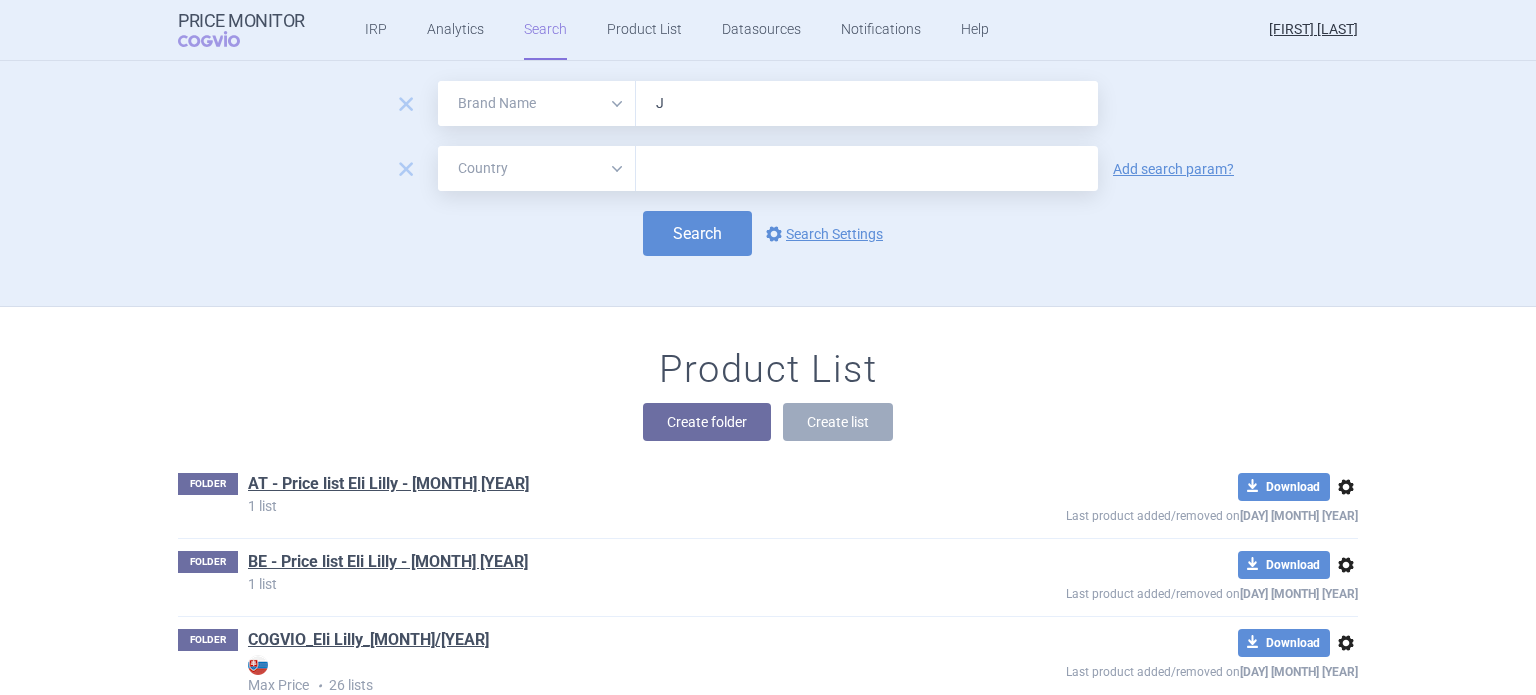 type on "Jaypirca" 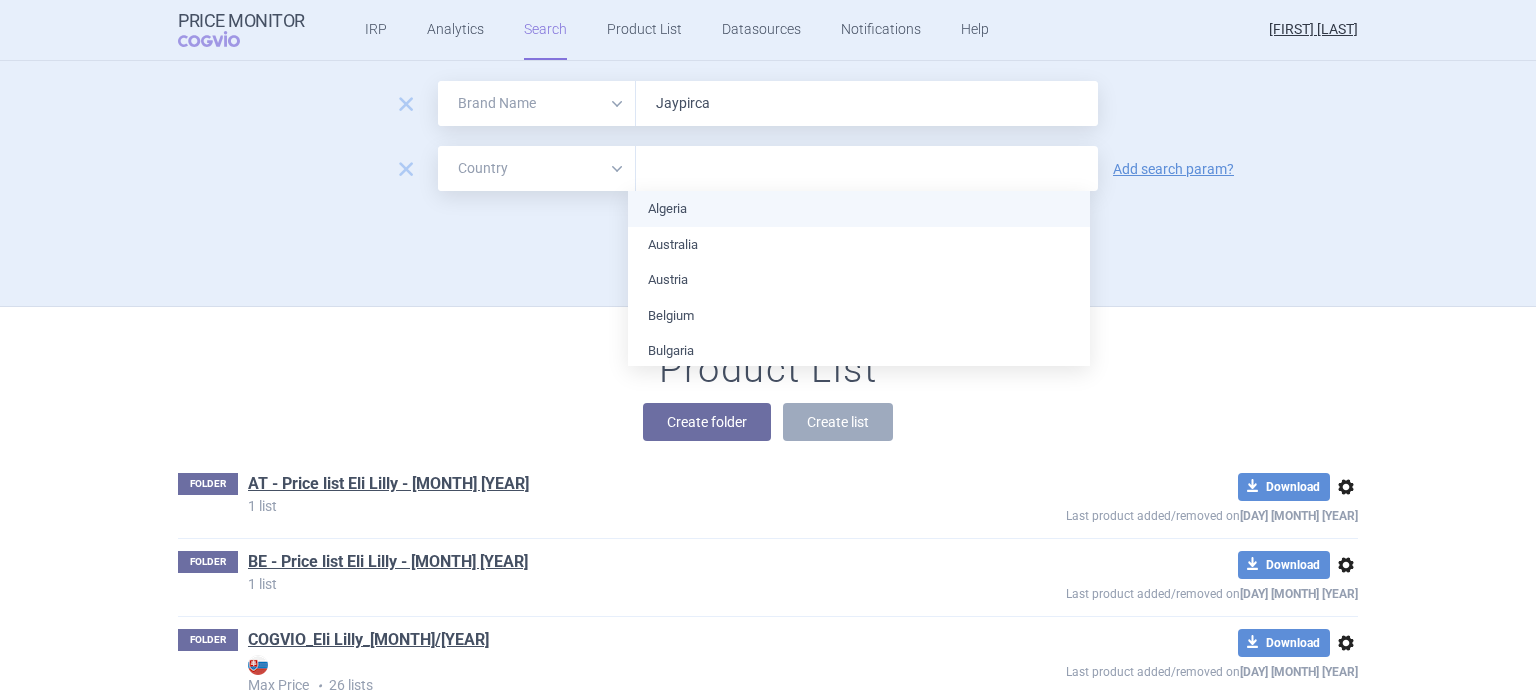 click at bounding box center (867, 169) 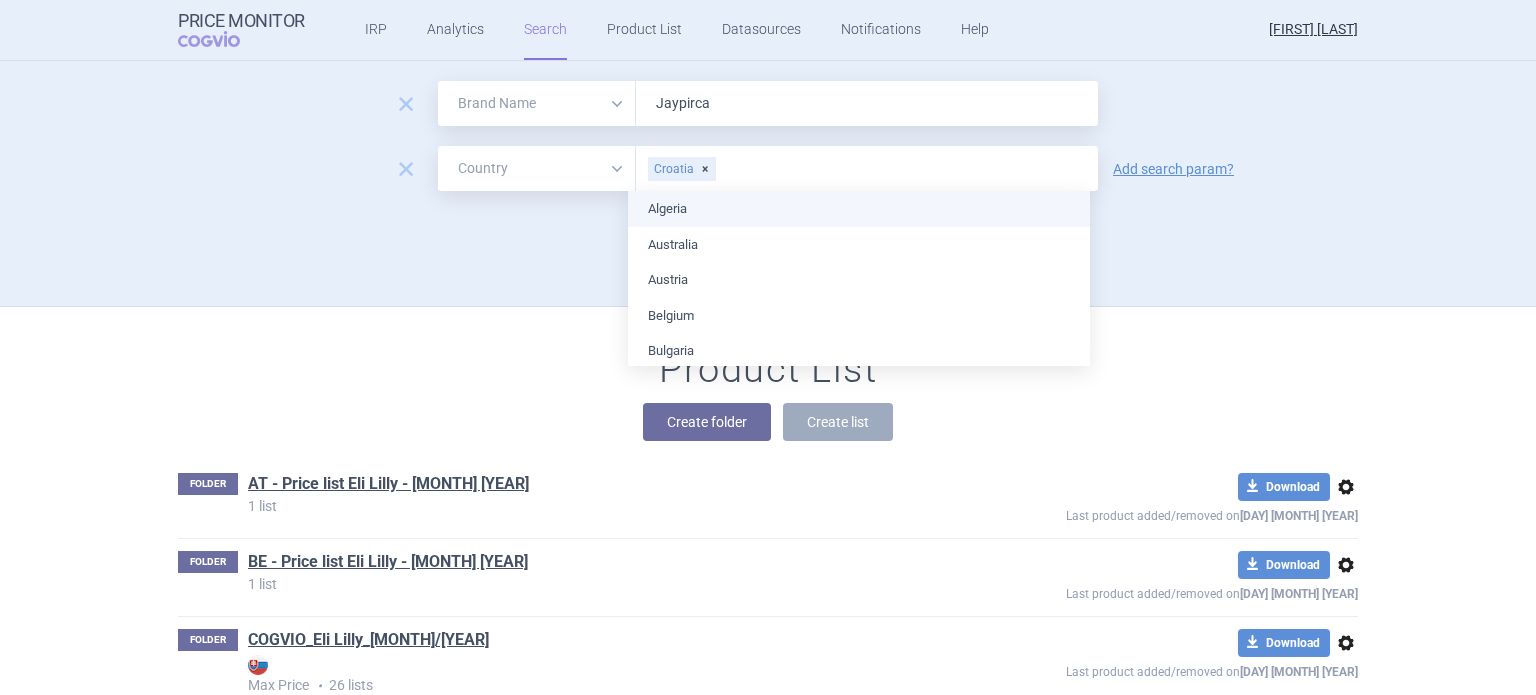 click on "Algeria Australia Austria Belgium Bulgaria Canada Croatia Cyprus Czech Republic Denmark Estonia Finland France Germany Greece Hungary Iceland Ireland Italy Japan Jordan Kazakhstan Korea, Republic of Latvia Lithuania Luxembourg Moldova, Republic of Netherlands New Zealand Norway Poland Portugal Romania Russian Federation Serbia Slovakia Slovenia Spain Sweden Switzerland United Kingdom United States" at bounding box center [859, 938] 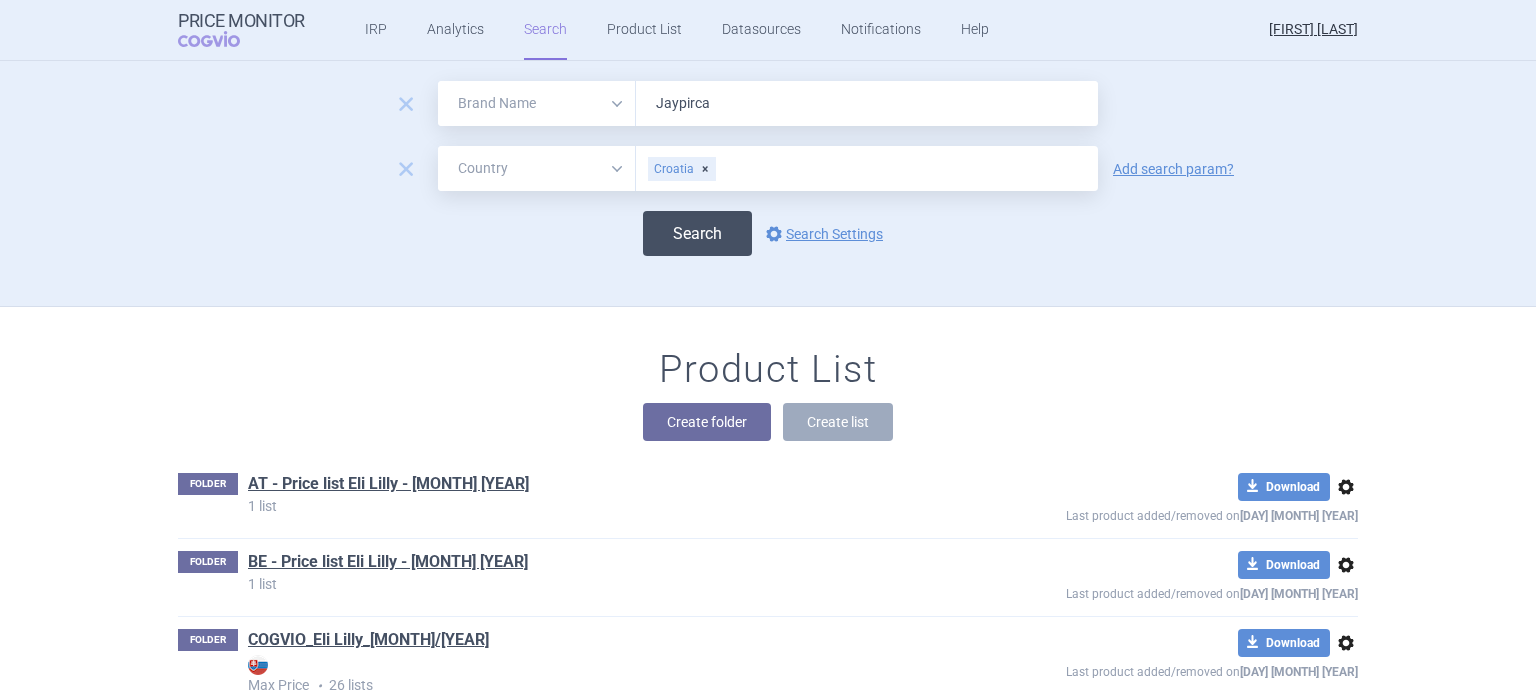 click on "Search" at bounding box center [697, 233] 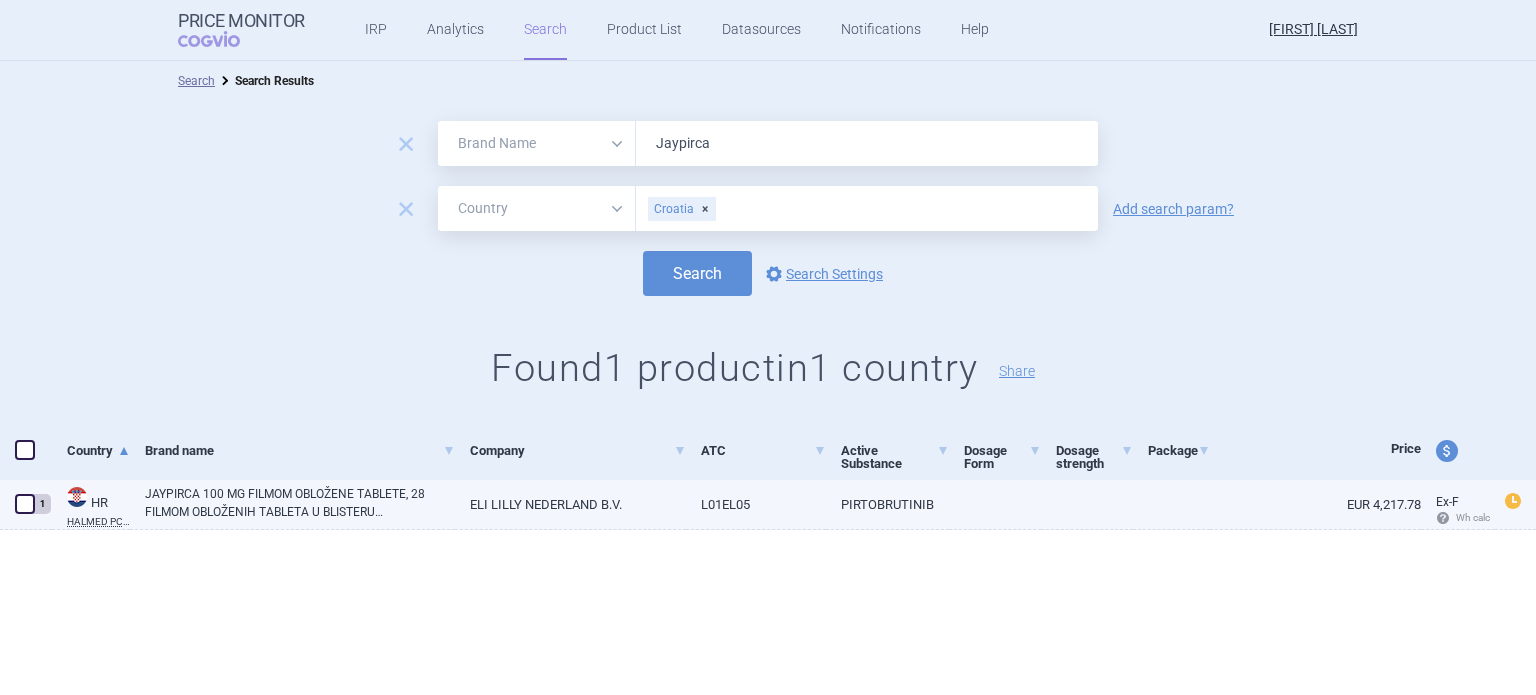 click on "ELI LILLY NEDERLAND B.V." at bounding box center (570, 504) 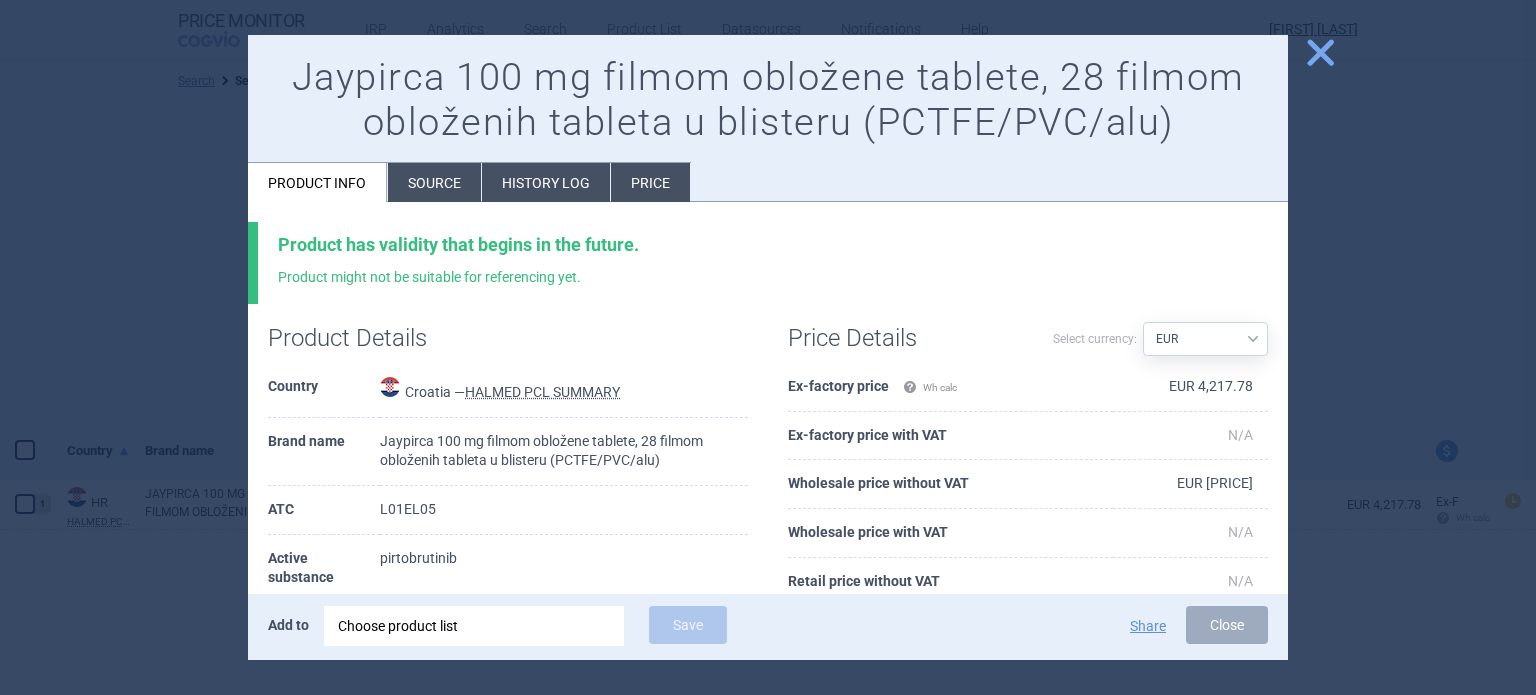 click on "History log" at bounding box center (546, 182) 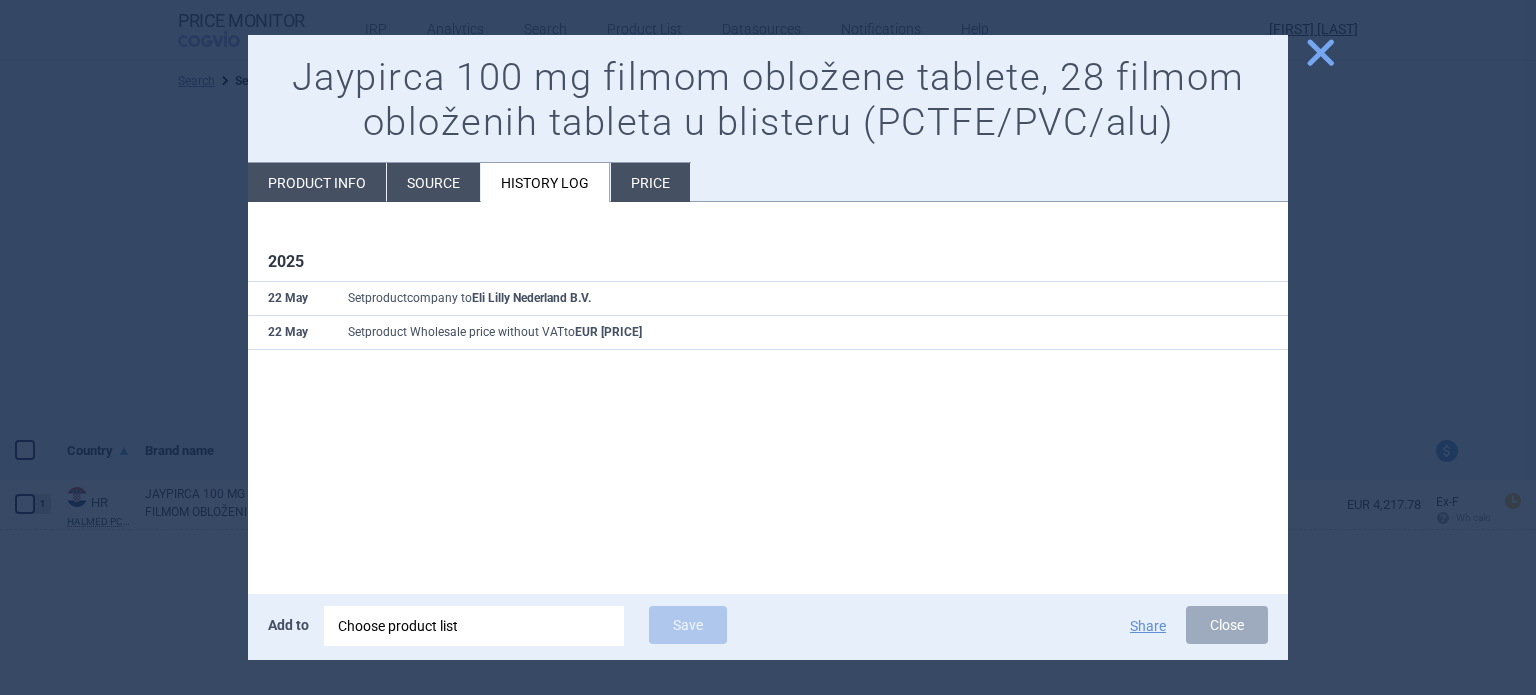 click on "Product info" at bounding box center [317, 182] 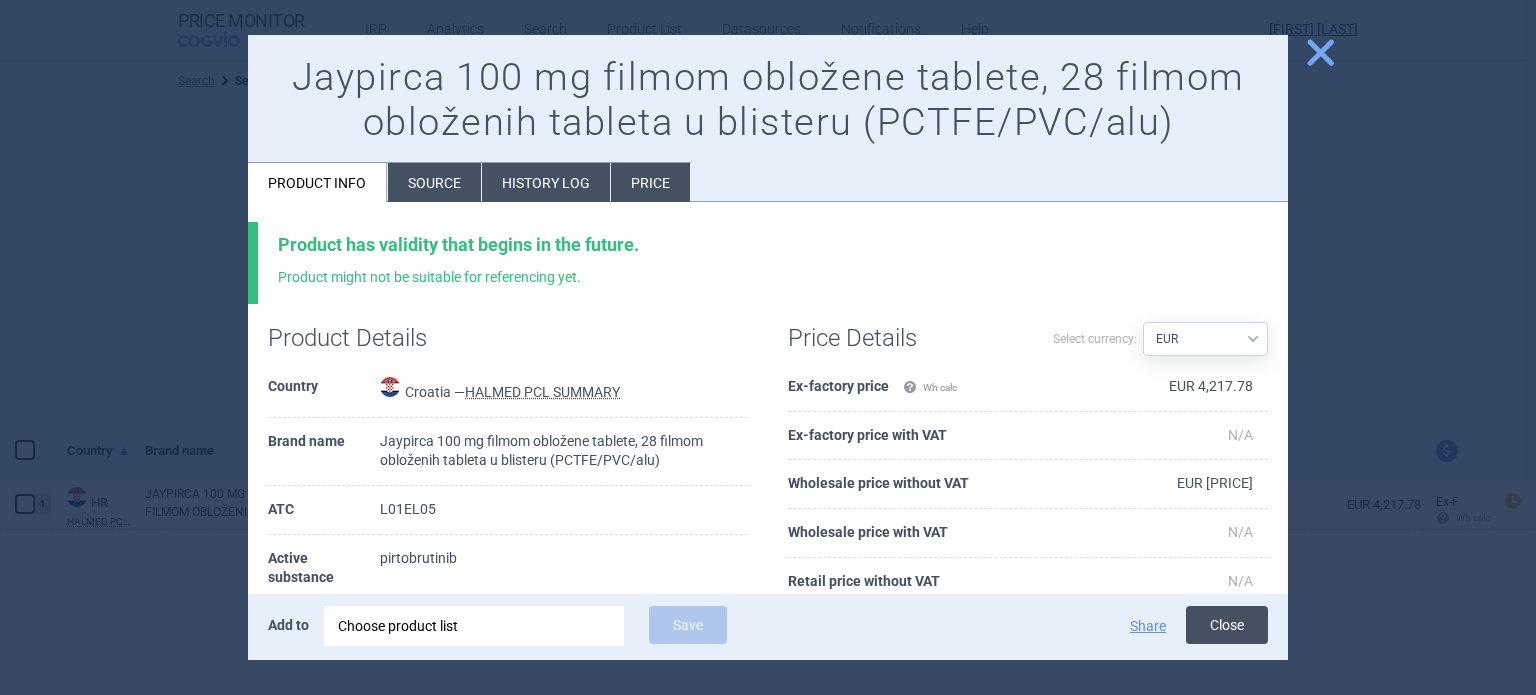 click on "Close" at bounding box center (1227, 625) 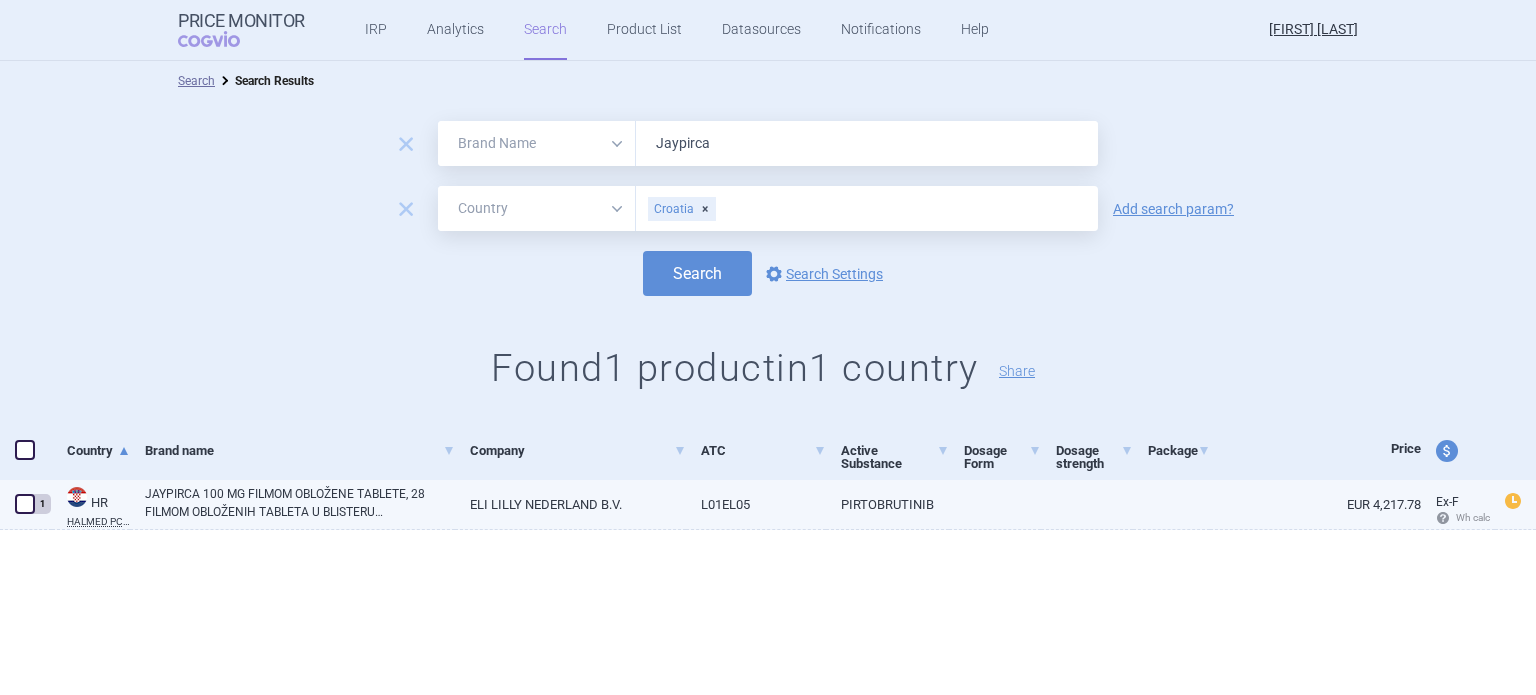 click on "ELI LILLY NEDERLAND B.V." at bounding box center [570, 504] 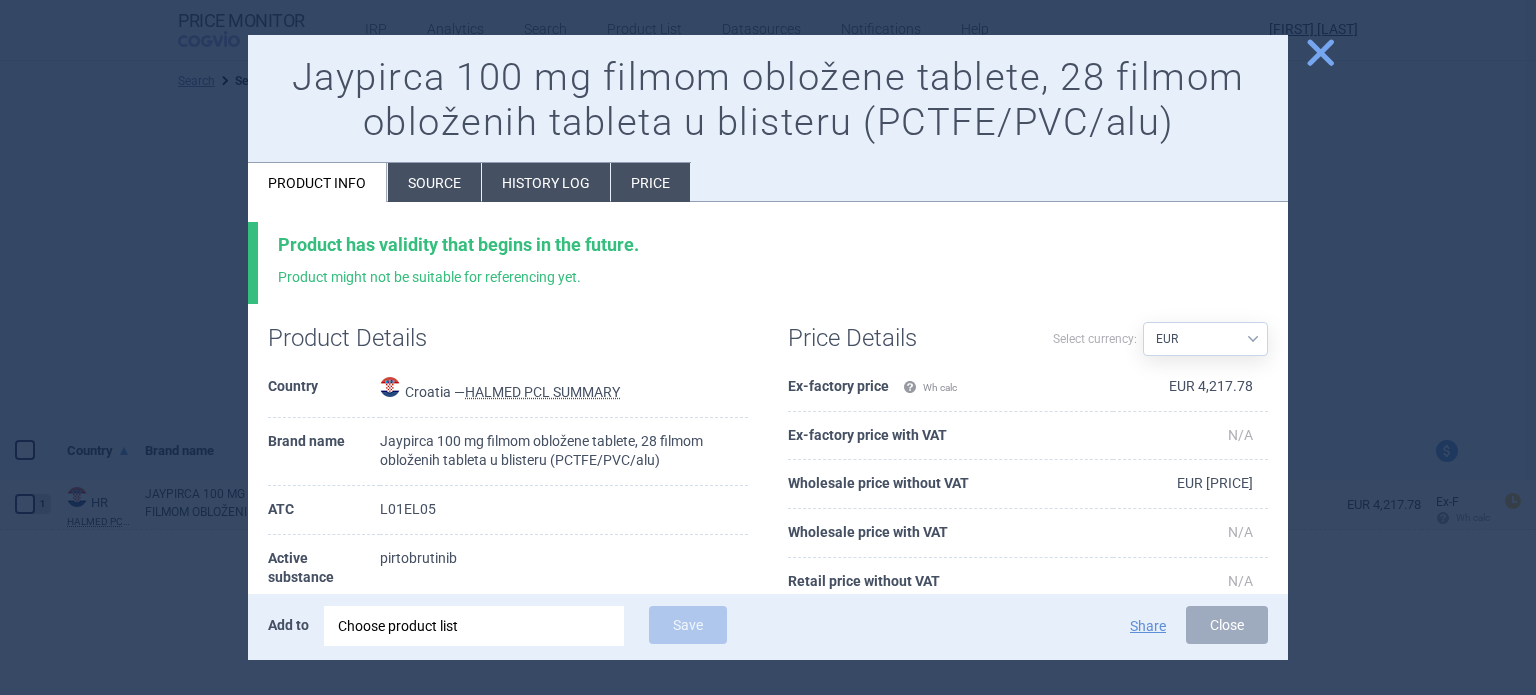 click on "Price" at bounding box center [650, 182] 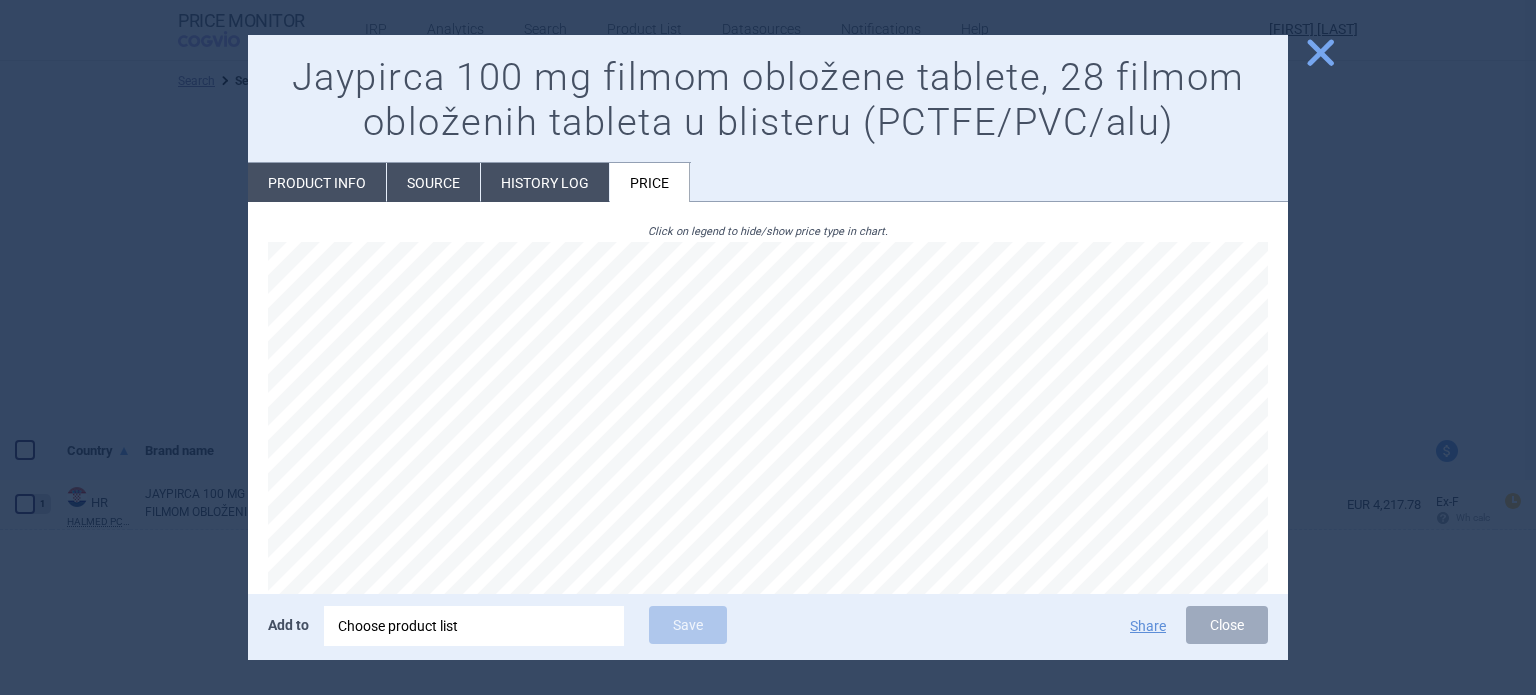 click on "Source" at bounding box center [433, 182] 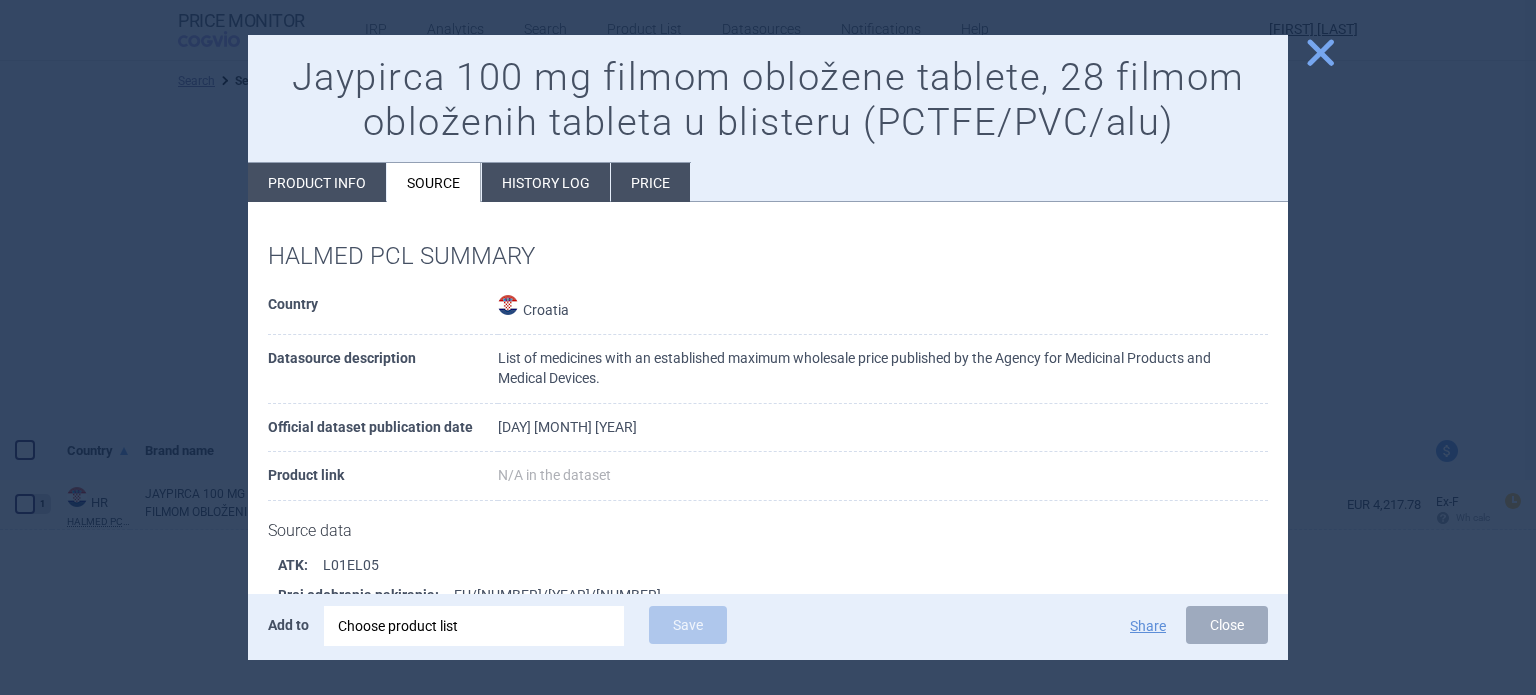 click on "Product info" at bounding box center [317, 182] 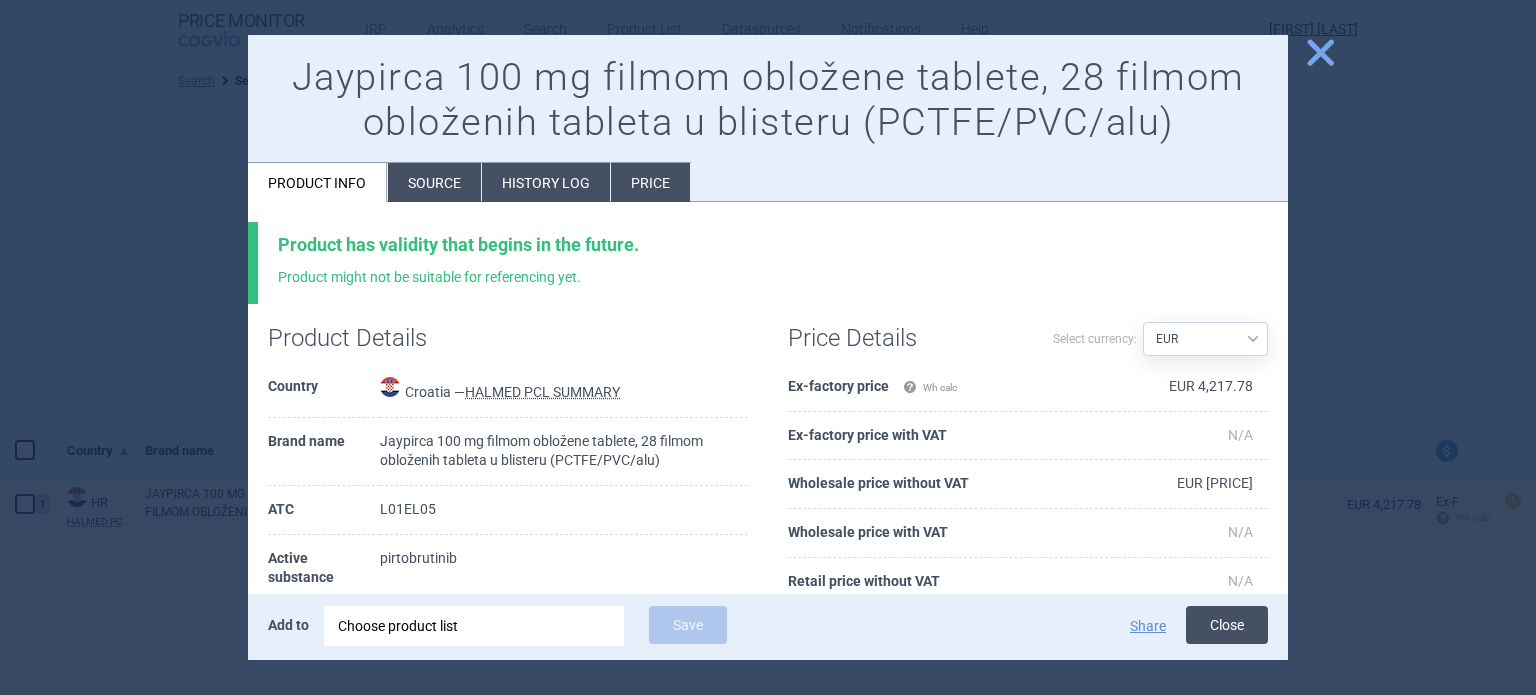 click on "Close" at bounding box center [1227, 625] 